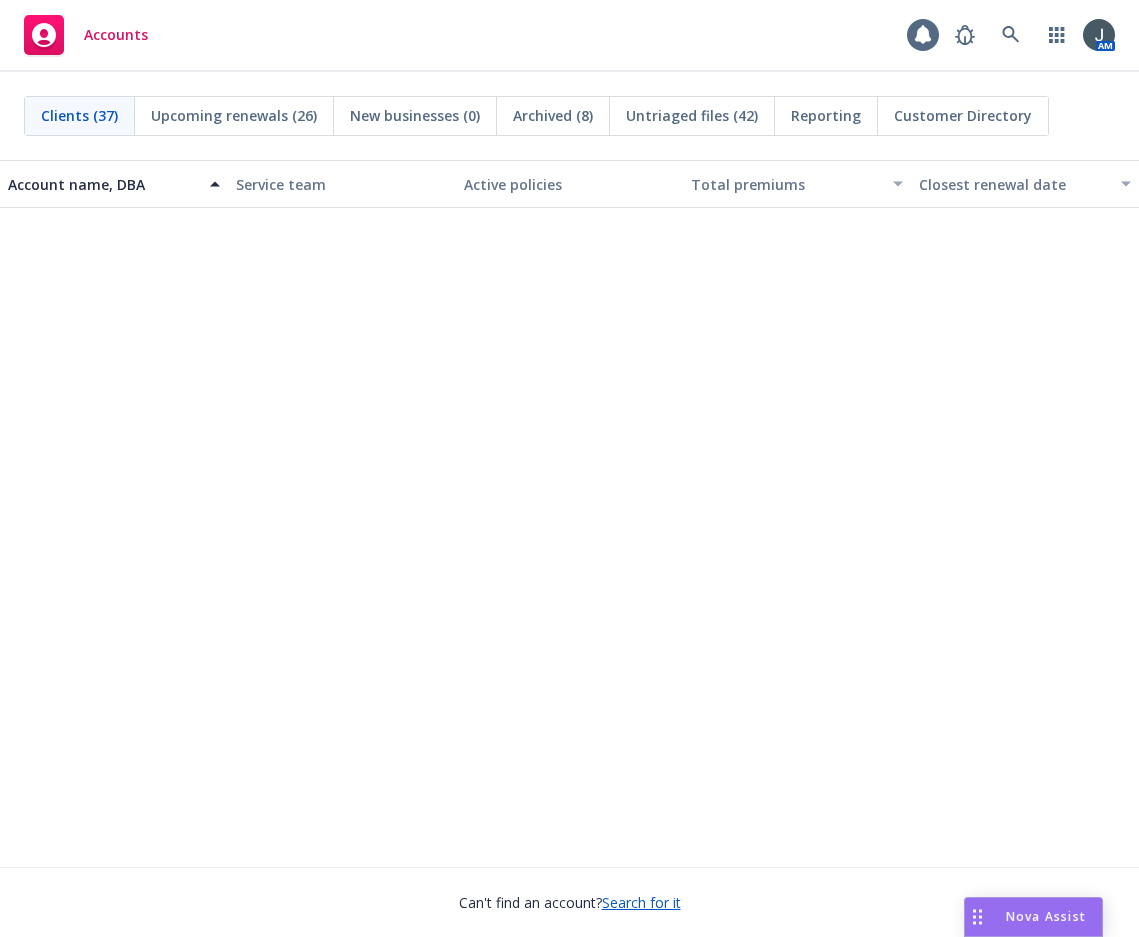 scroll, scrollTop: 0, scrollLeft: 0, axis: both 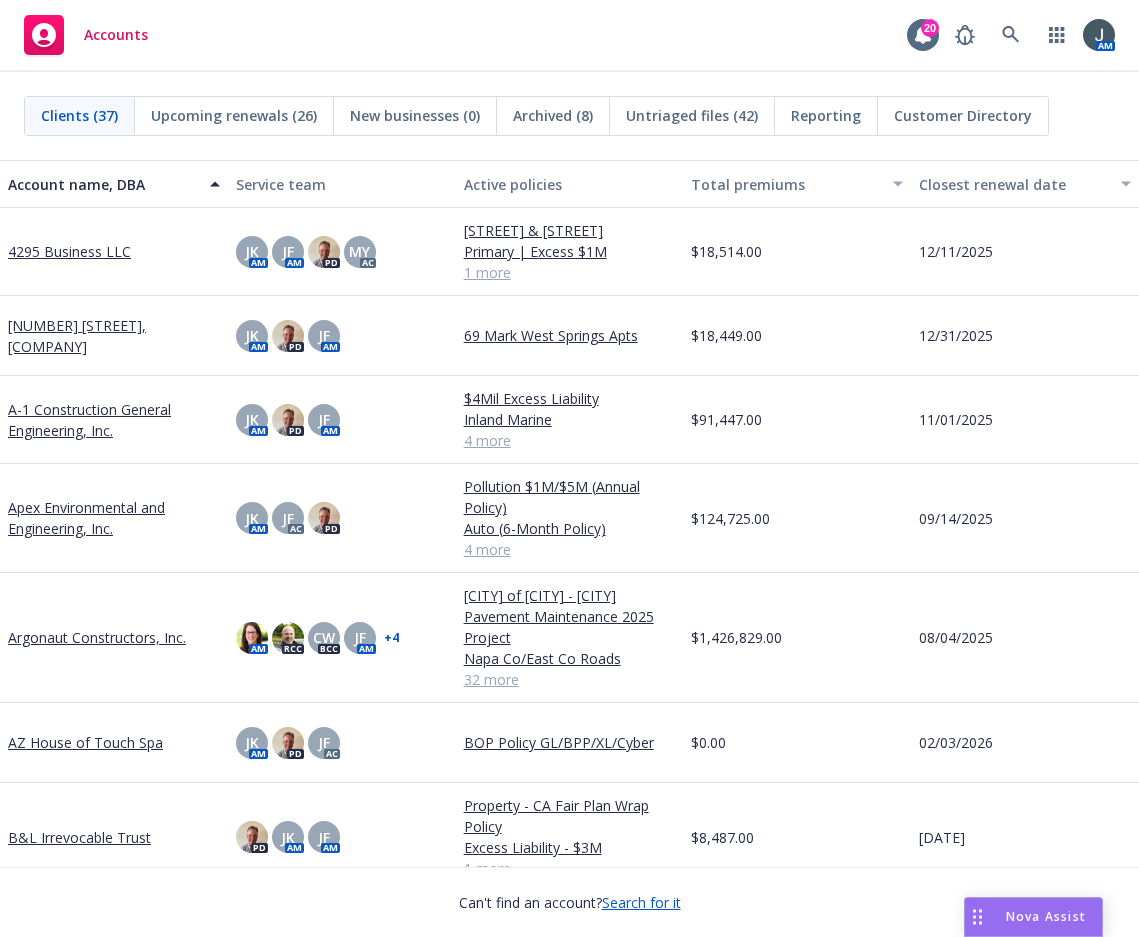 click on "A-1 Construction General Engineering, Inc." at bounding box center [114, 420] 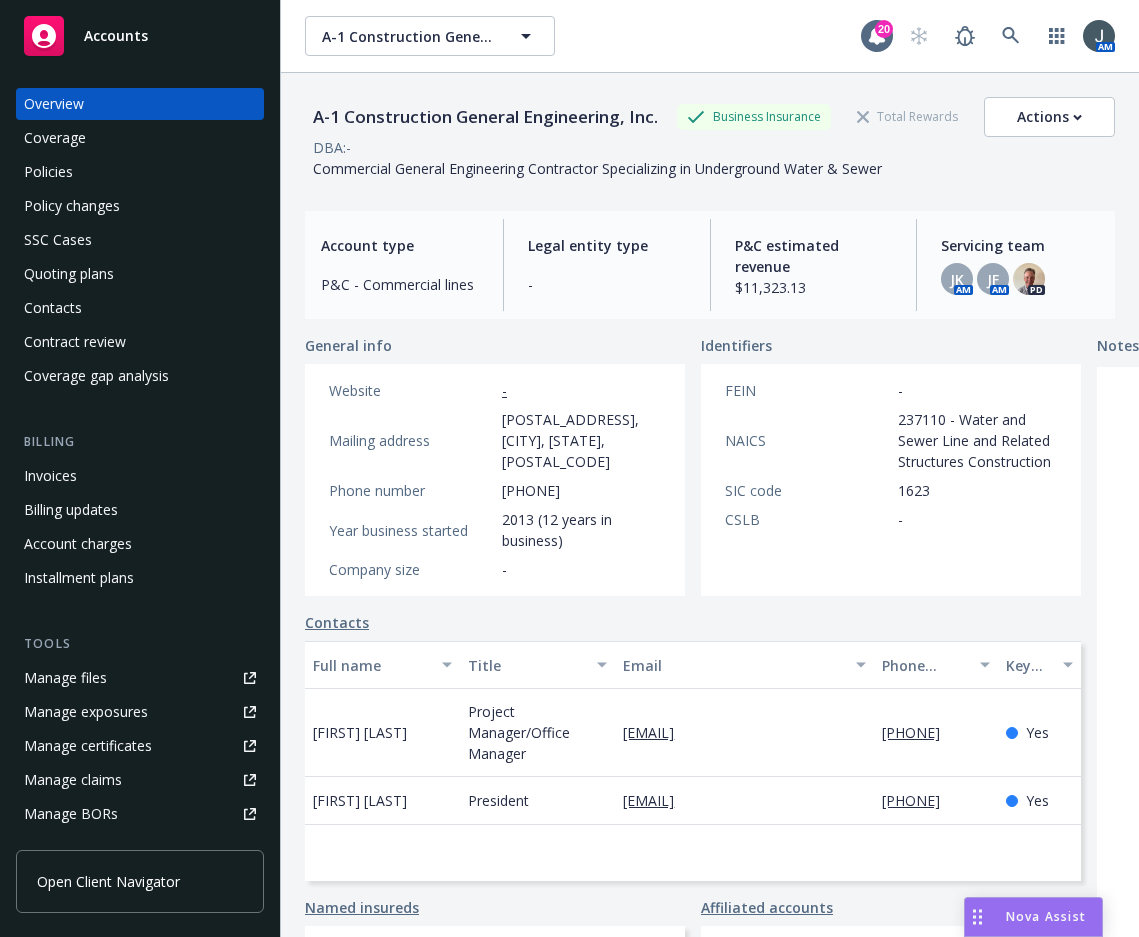 click on "[COMPANY] [COMPANY]" at bounding box center (583, 36) 